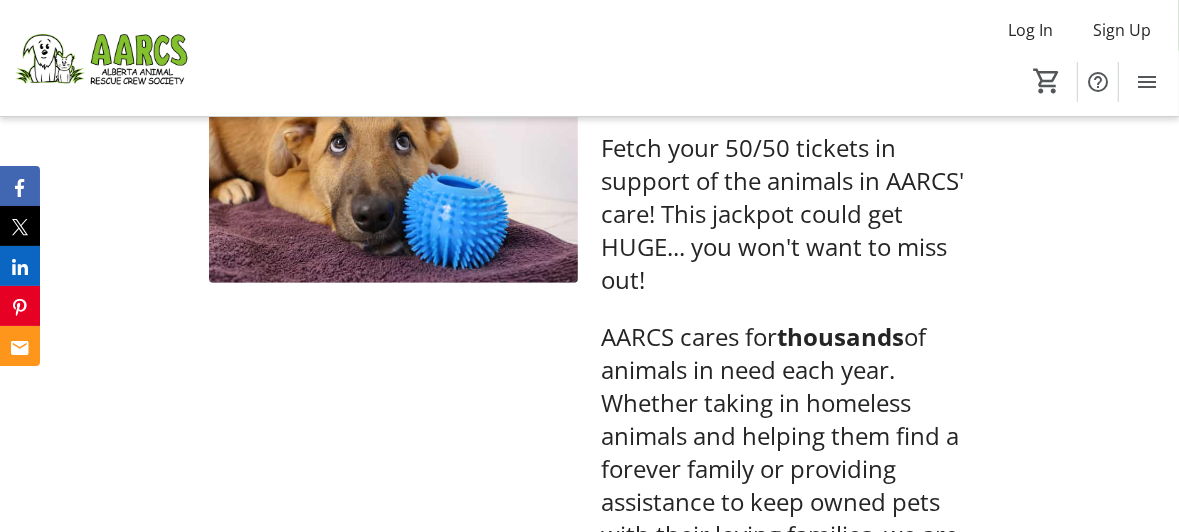 scroll, scrollTop: 388, scrollLeft: 0, axis: vertical 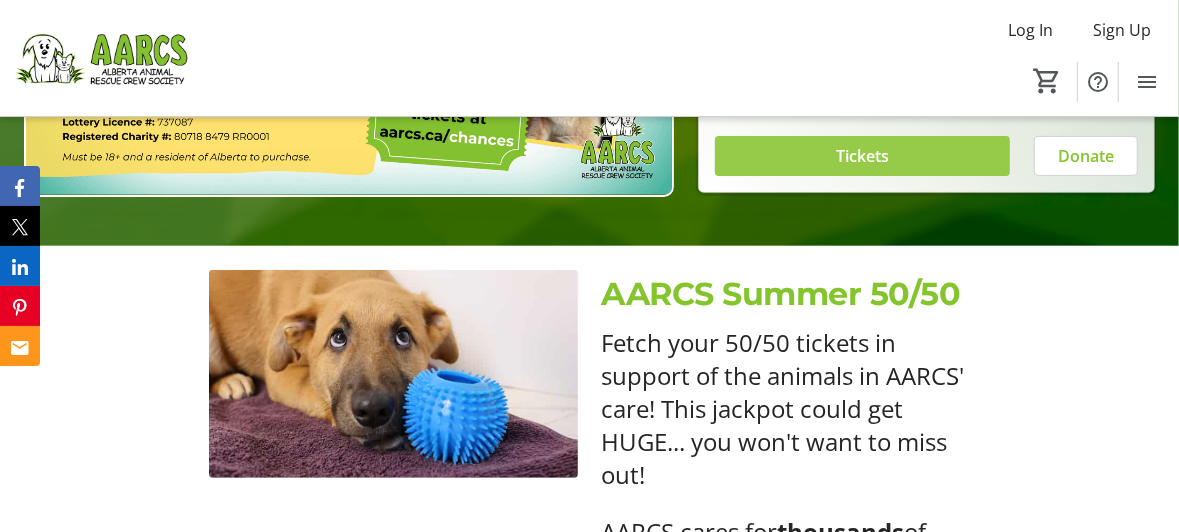 click on "Tickets" at bounding box center [862, 156] 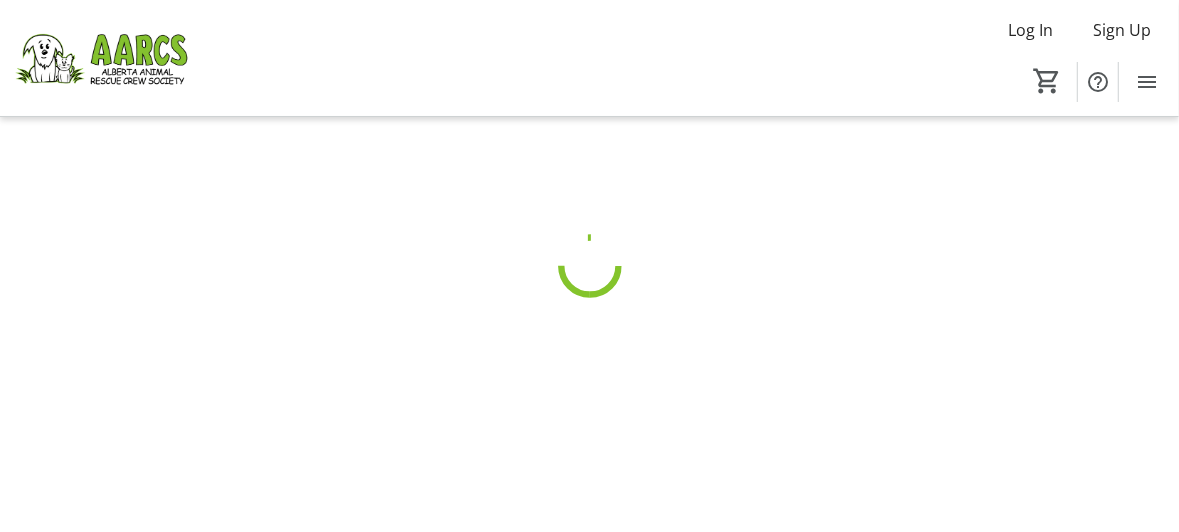 scroll, scrollTop: 0, scrollLeft: 0, axis: both 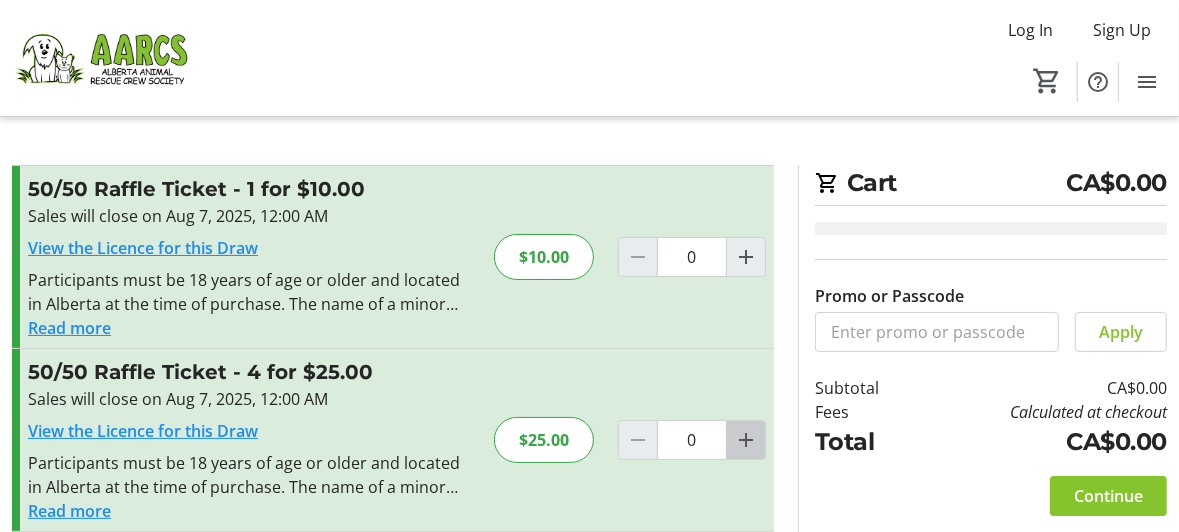 click 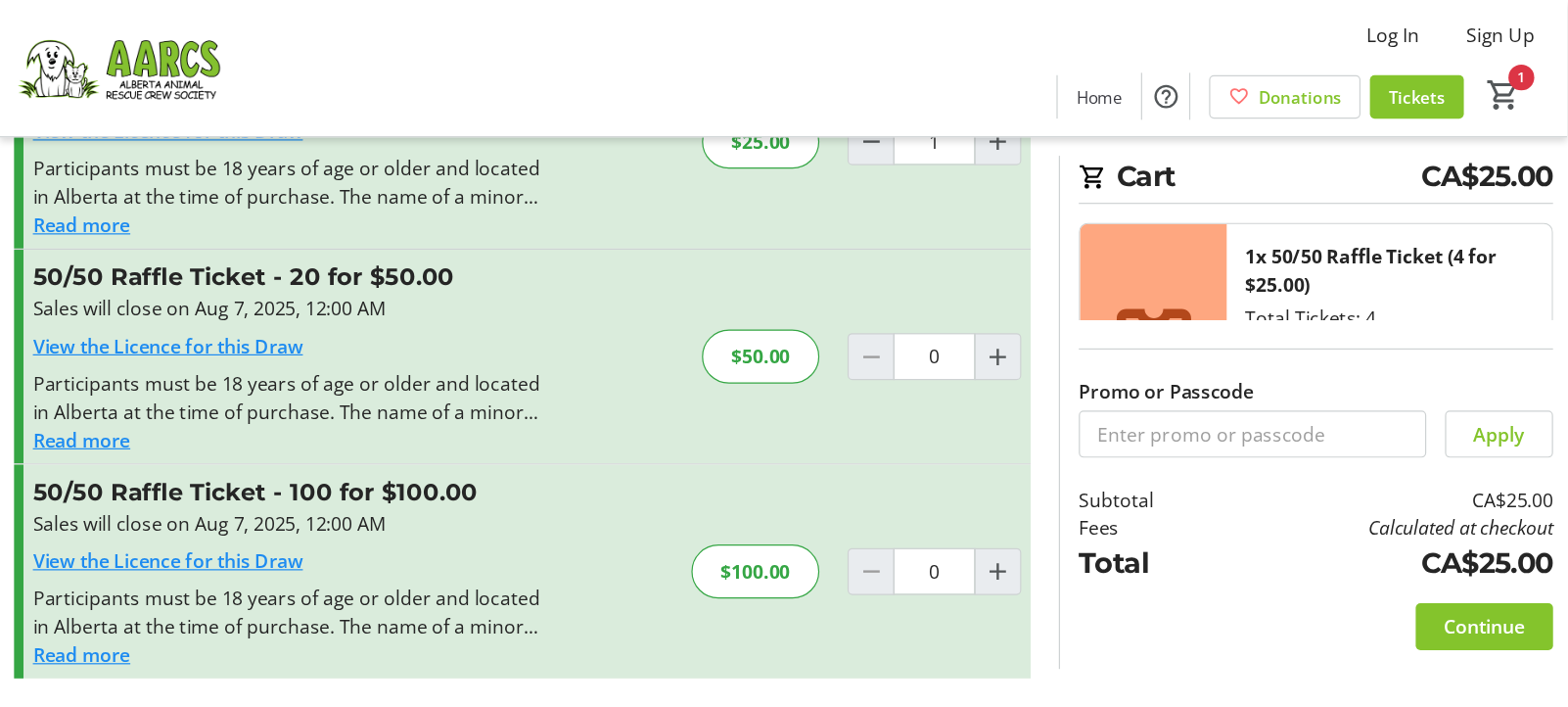 scroll, scrollTop: 195, scrollLeft: 0, axis: vertical 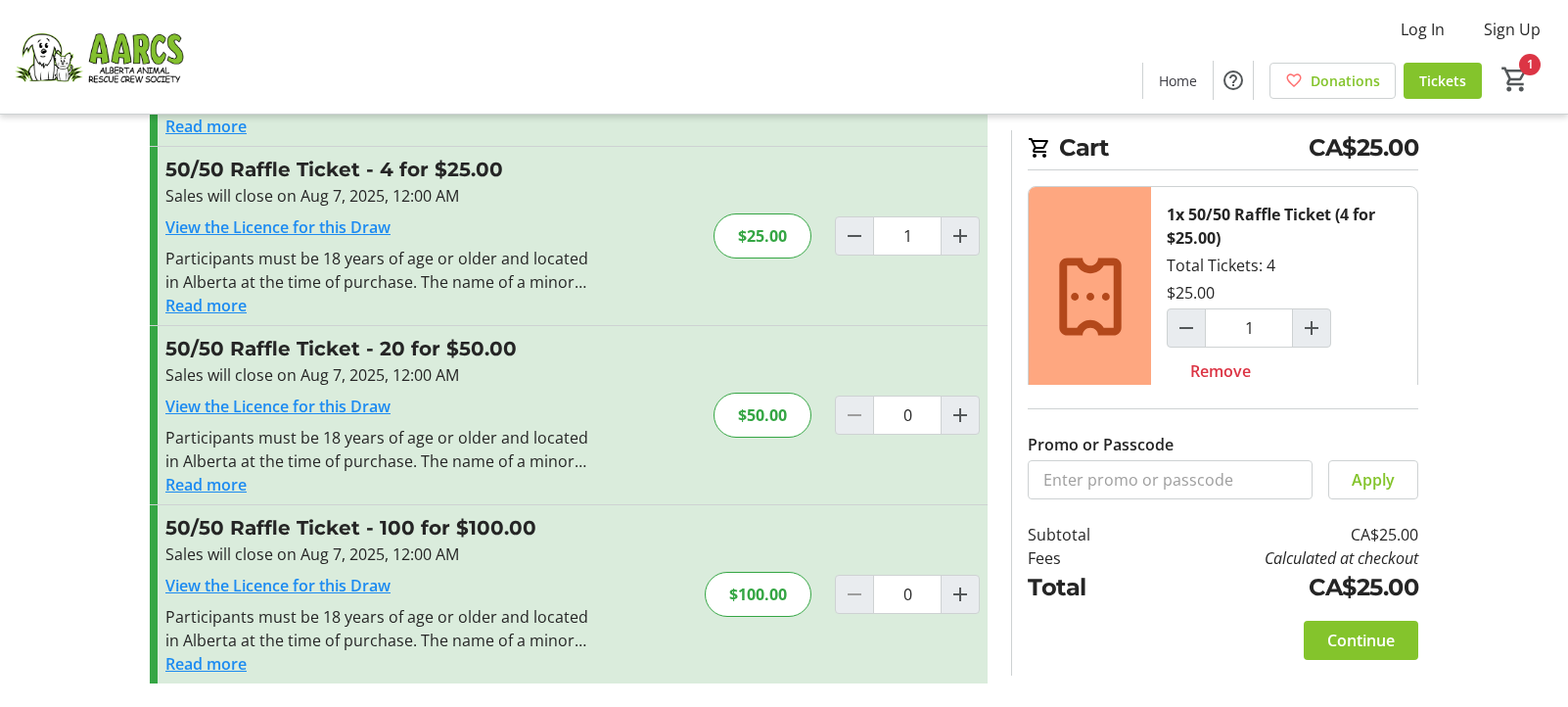 click on "Log In  Sign Up  Home  Donations   Tickets  1" 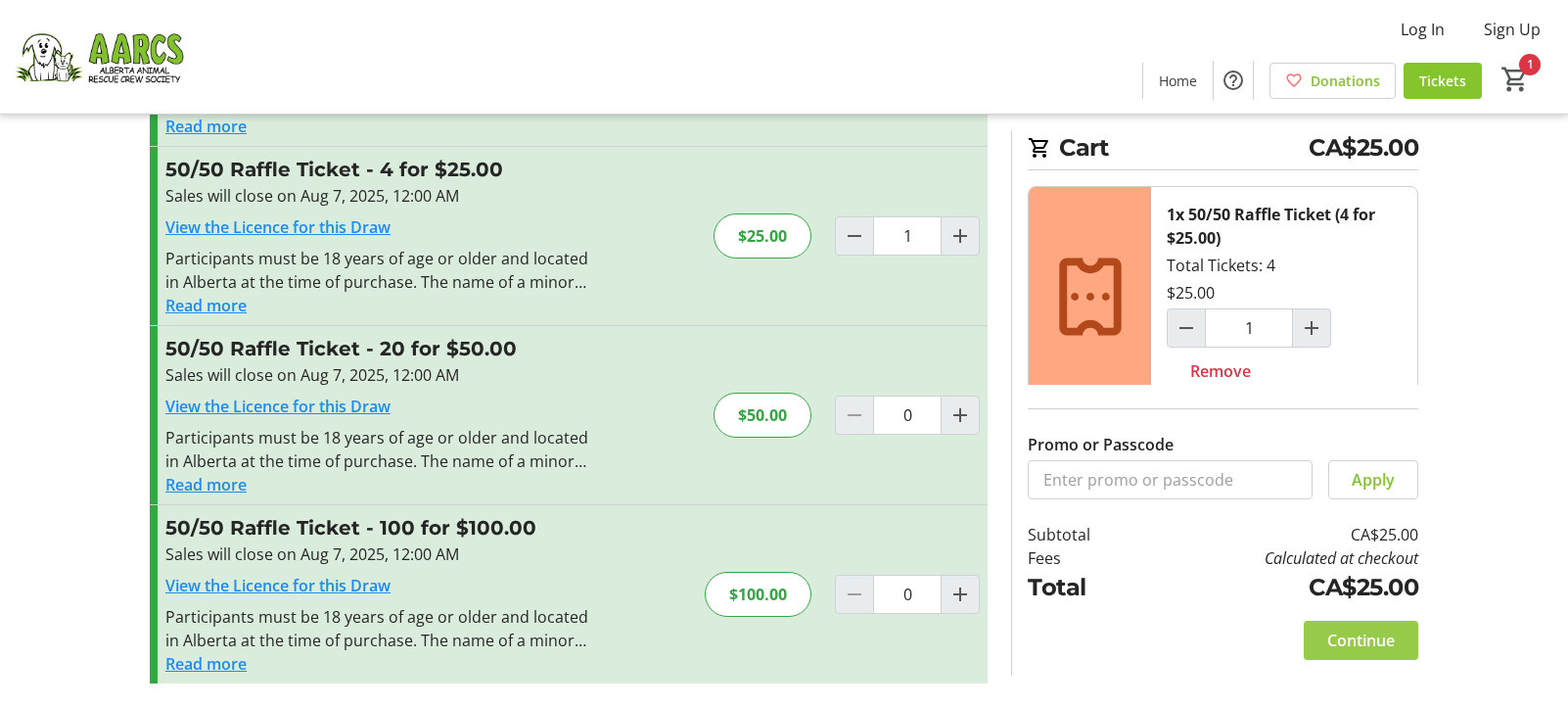 click on "Continue" 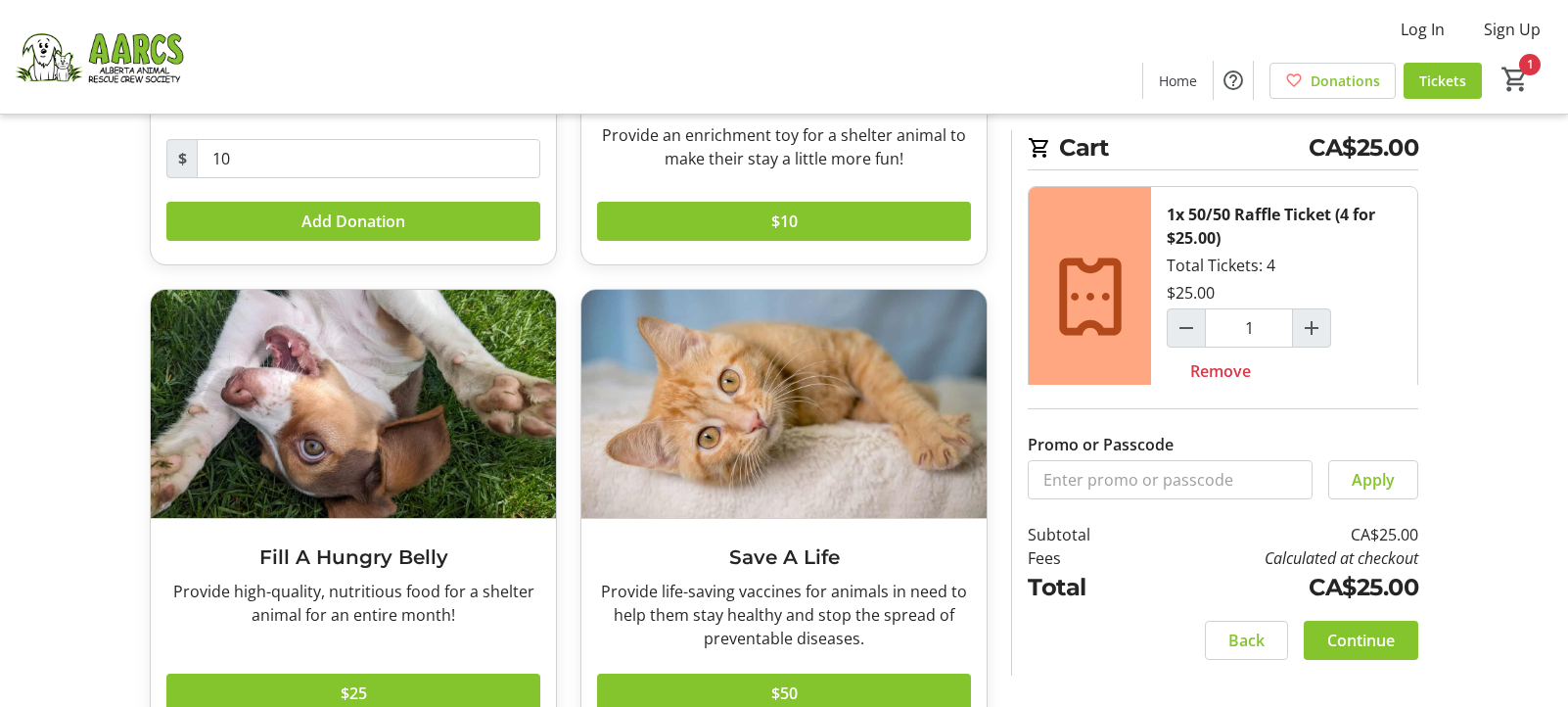 scroll, scrollTop: 442, scrollLeft: 0, axis: vertical 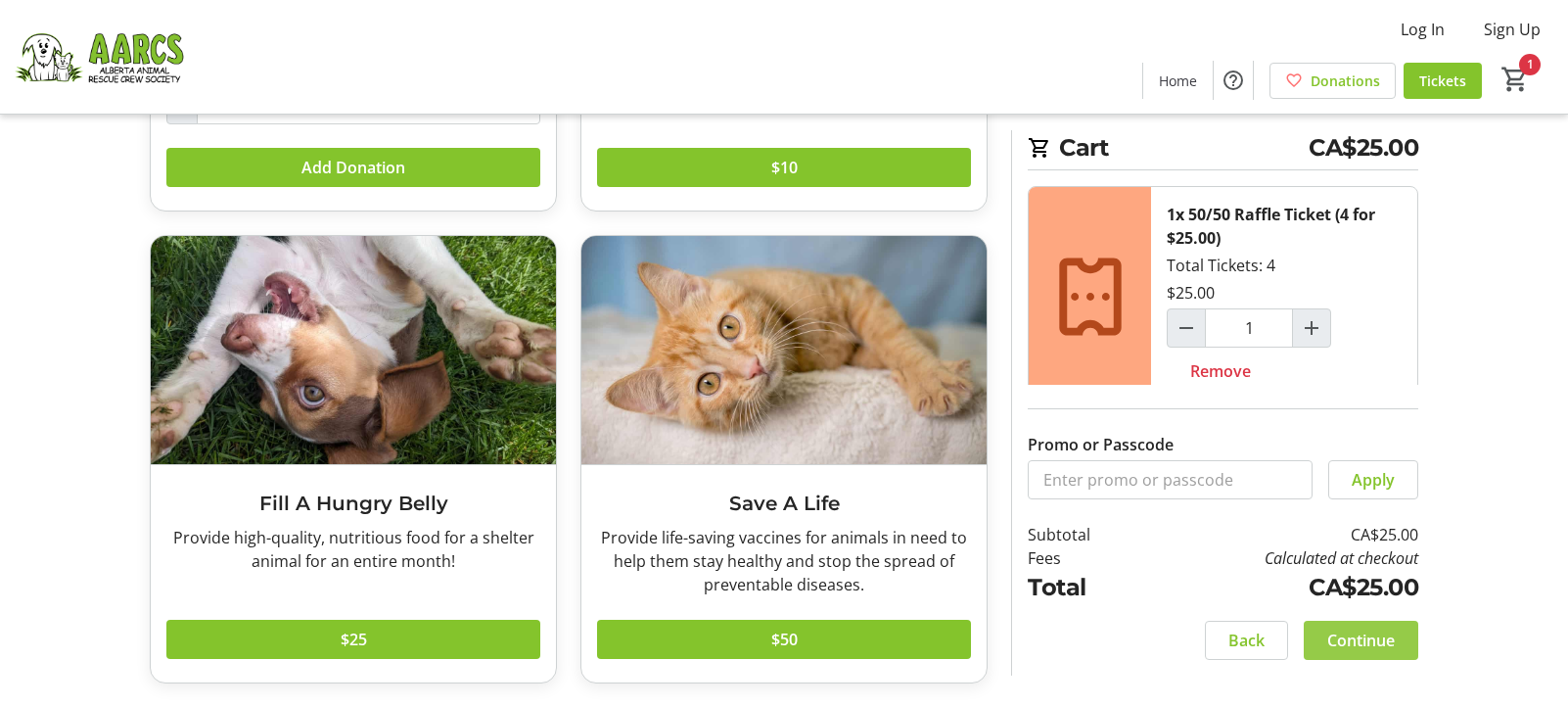 click on "Continue" 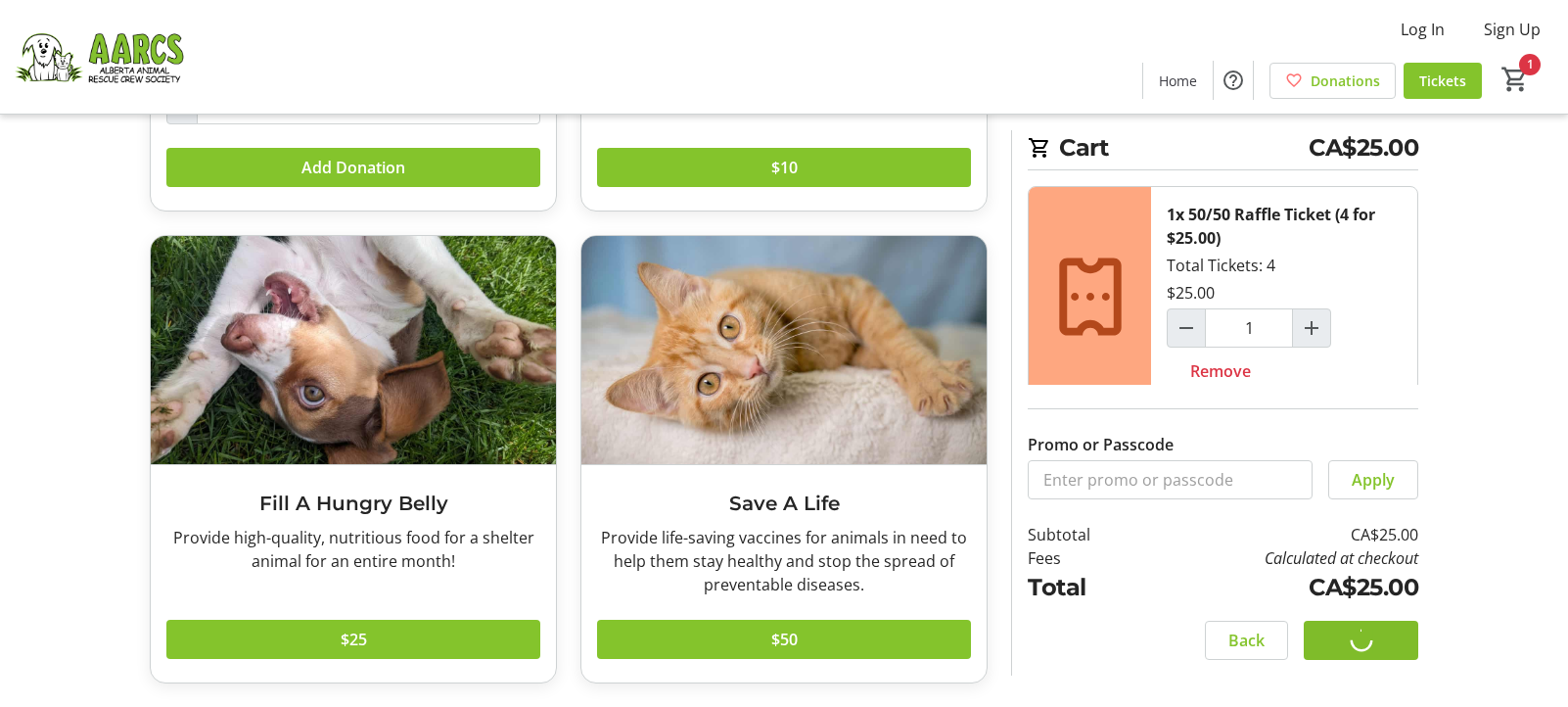 scroll, scrollTop: 0, scrollLeft: 0, axis: both 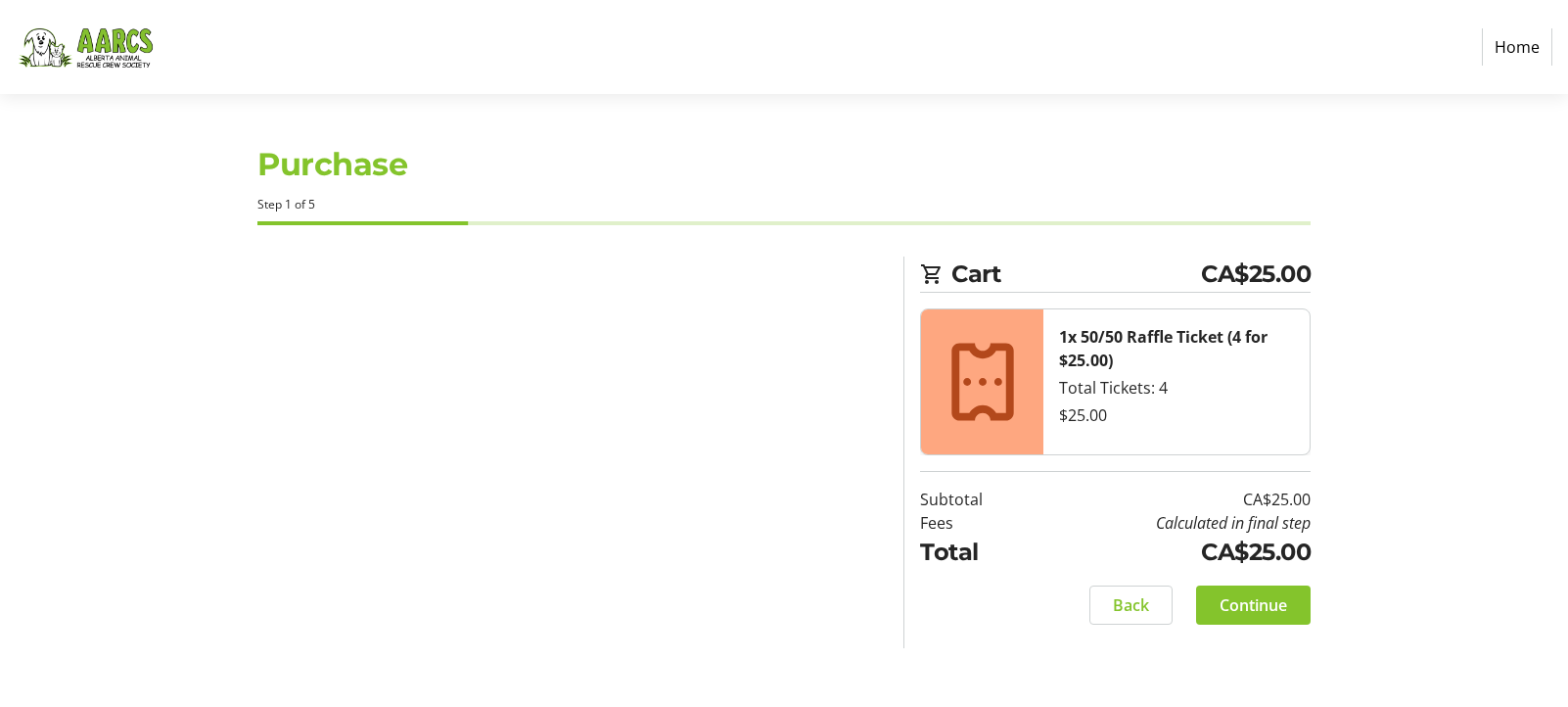 select on "CA" 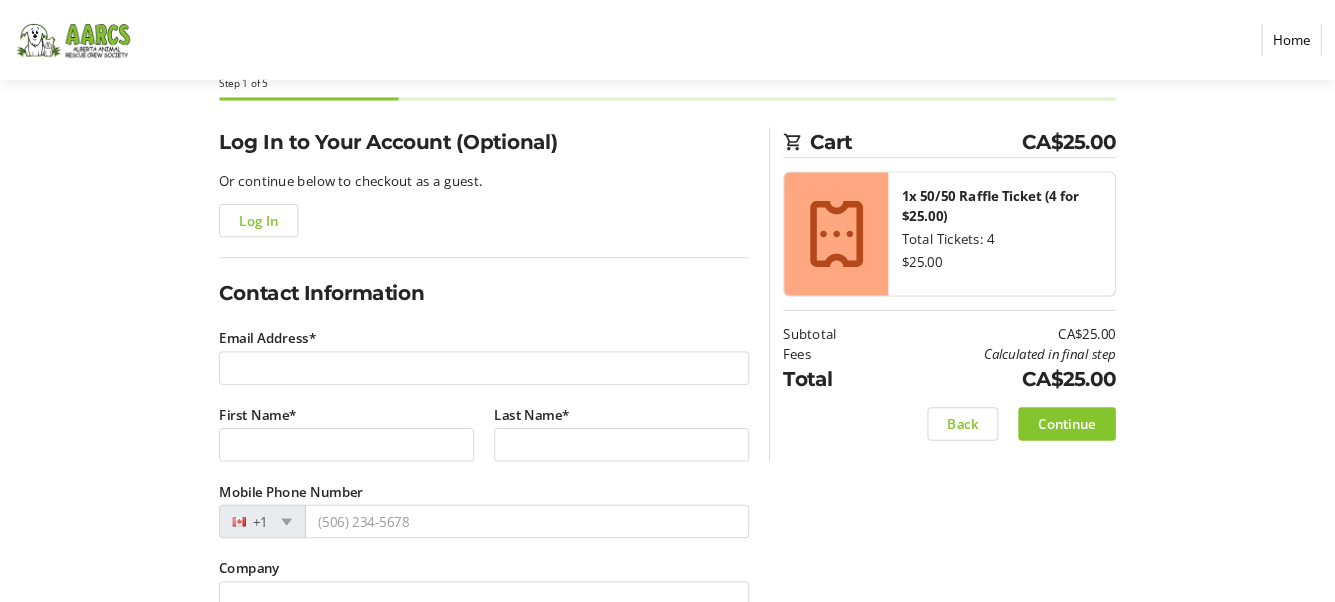 scroll, scrollTop: 198, scrollLeft: 0, axis: vertical 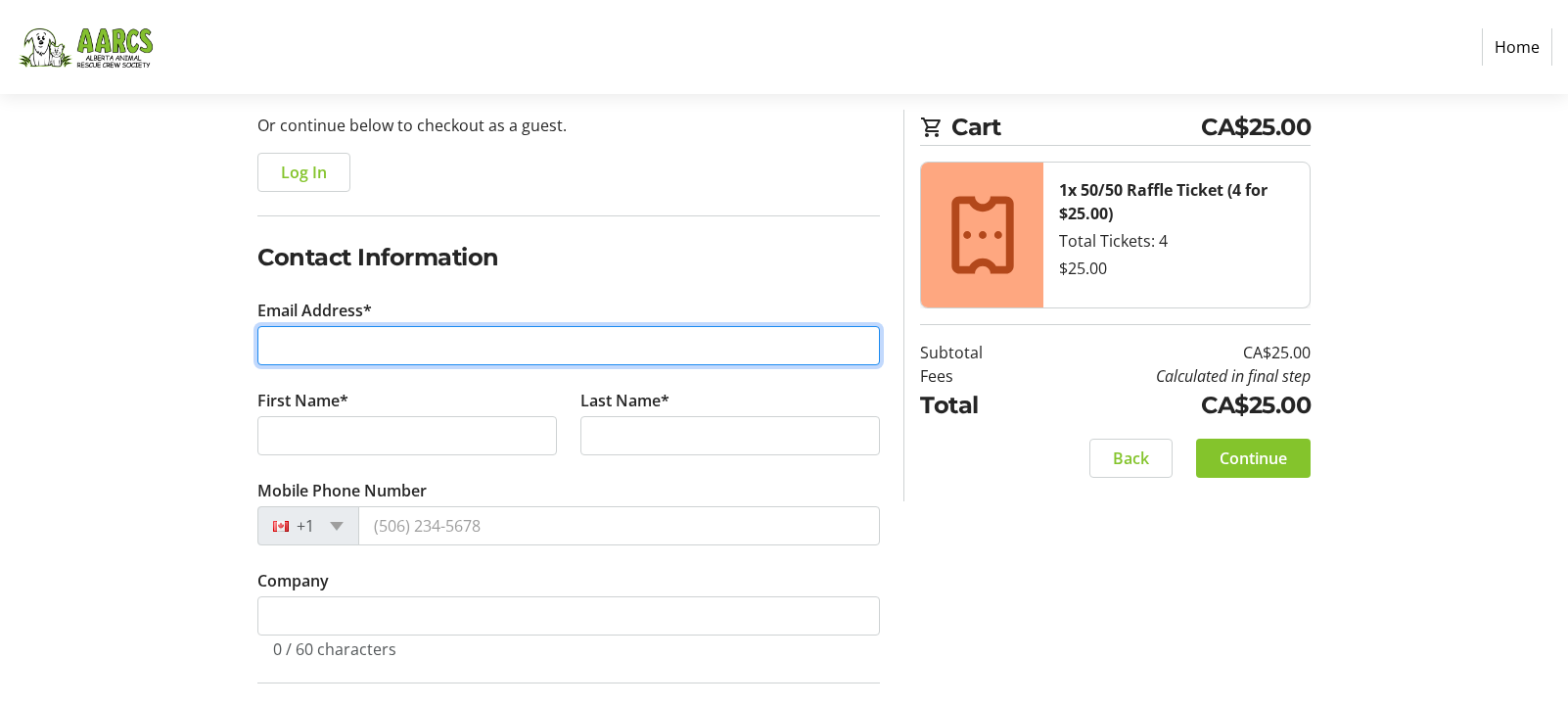 click on "Email Address*" at bounding box center [569, 346] 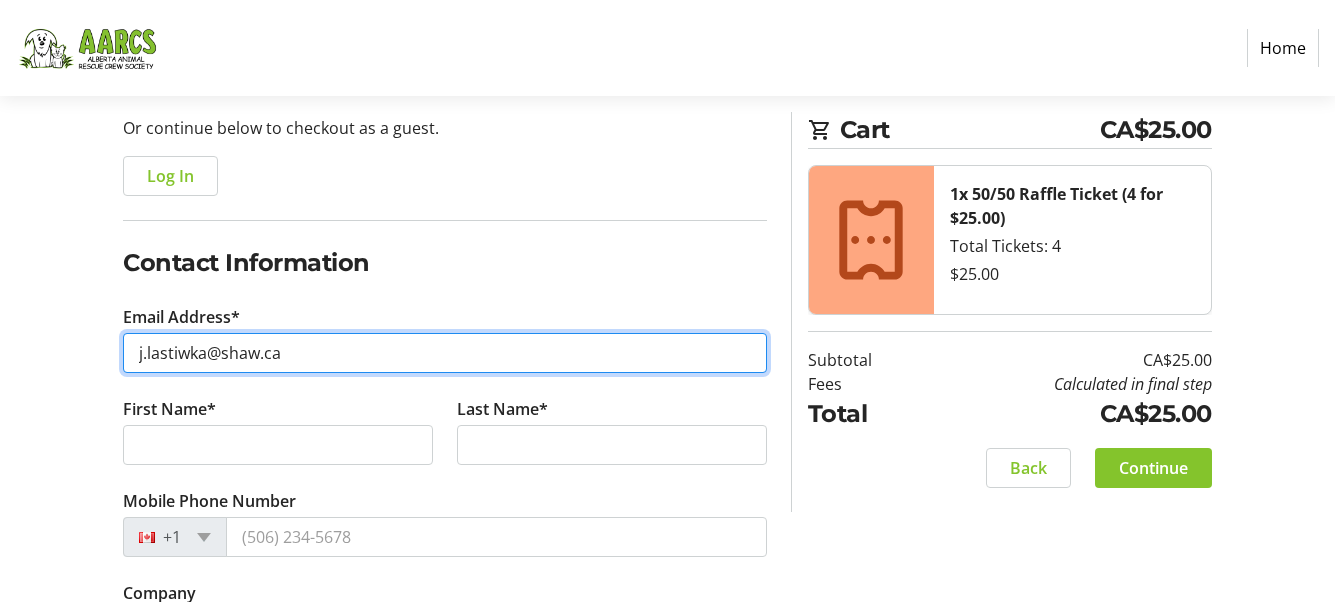 type on "j.lastiwka@shaw.ca" 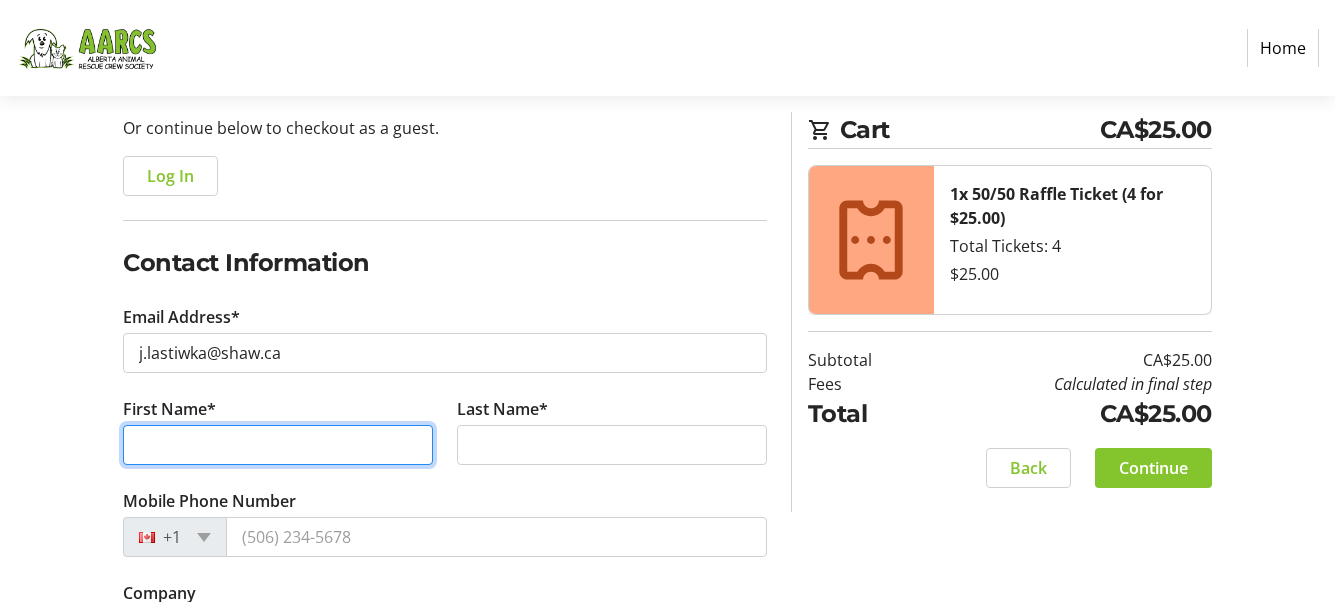 click on "First Name*" at bounding box center (278, 445) 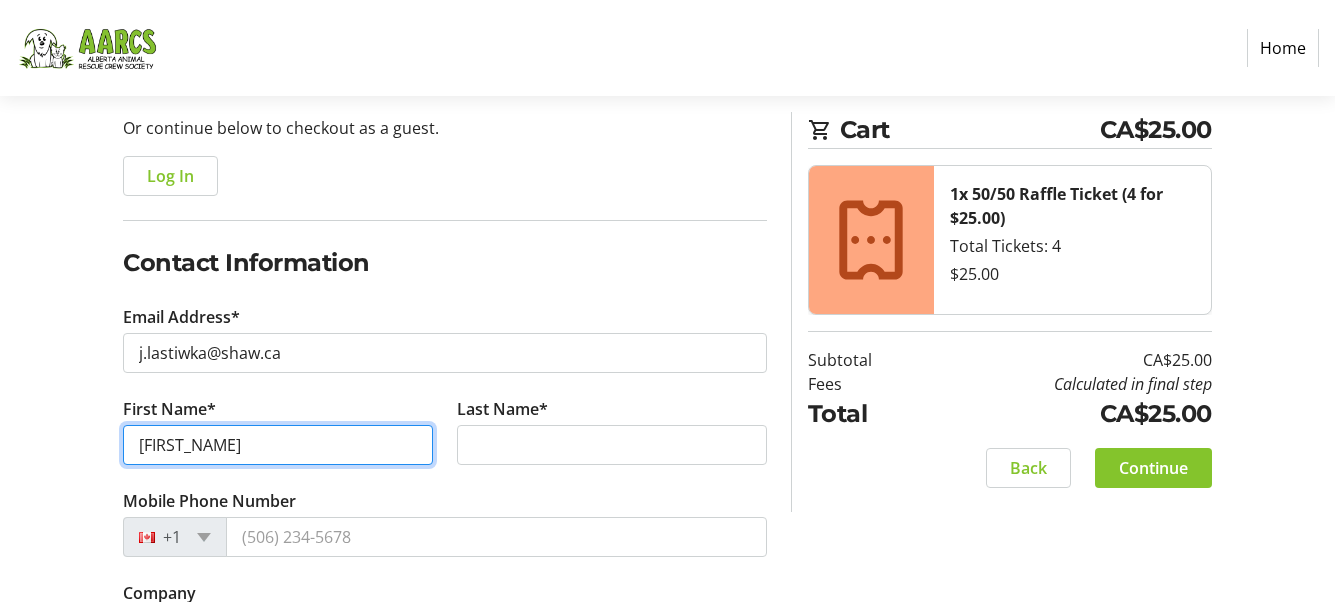 type on "[FIRST_NAME]" 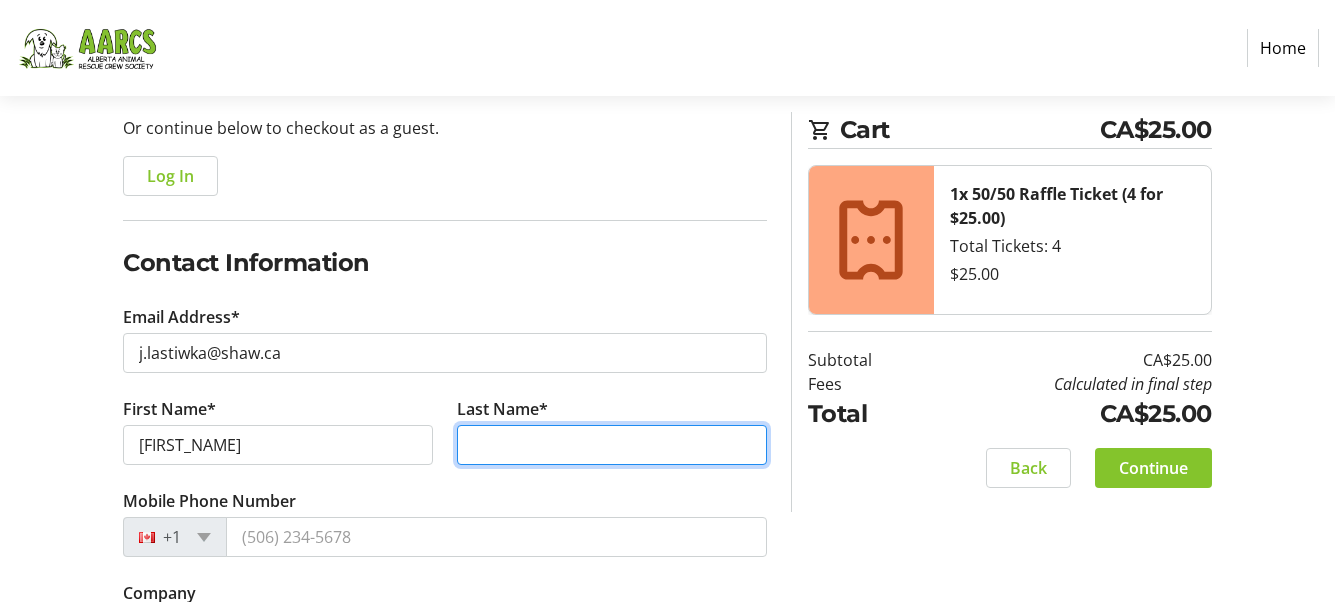 click on "Last Name*" at bounding box center [612, 445] 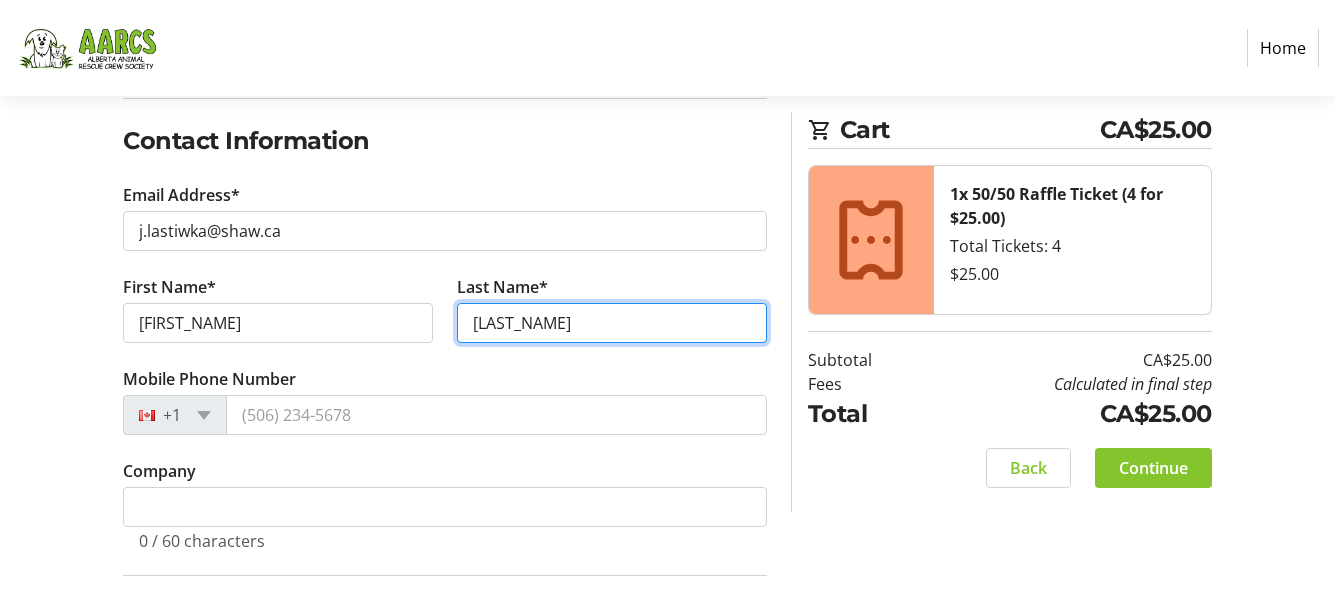 scroll, scrollTop: 385, scrollLeft: 0, axis: vertical 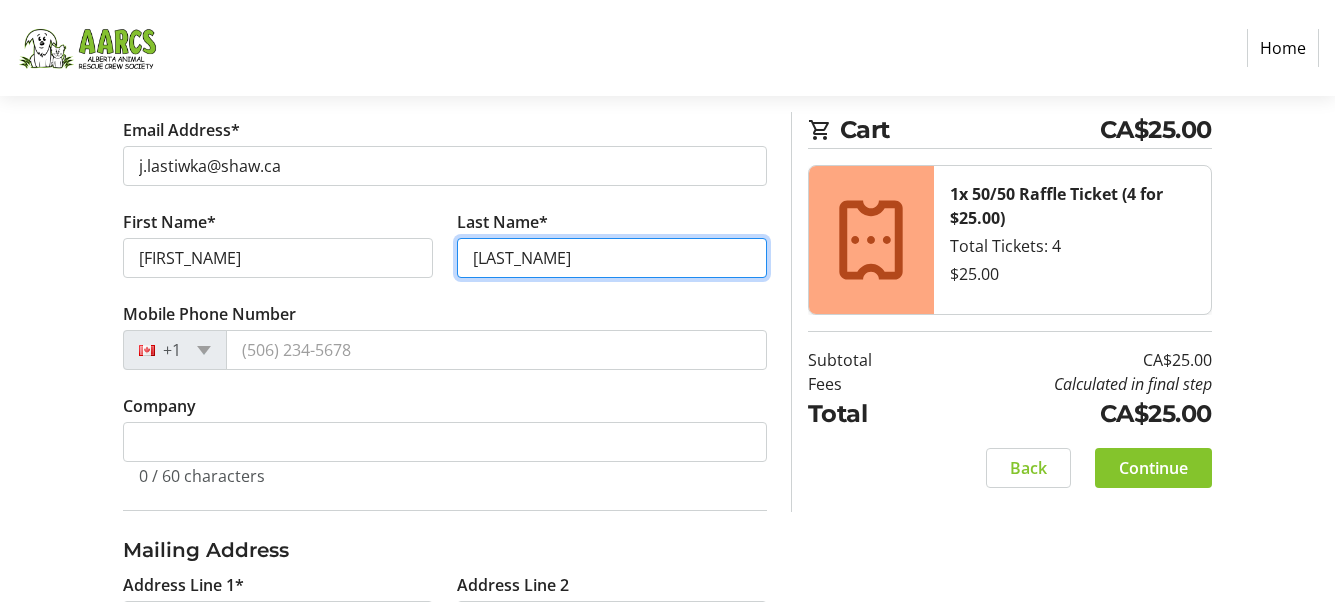 type on "[LAST_NAME]" 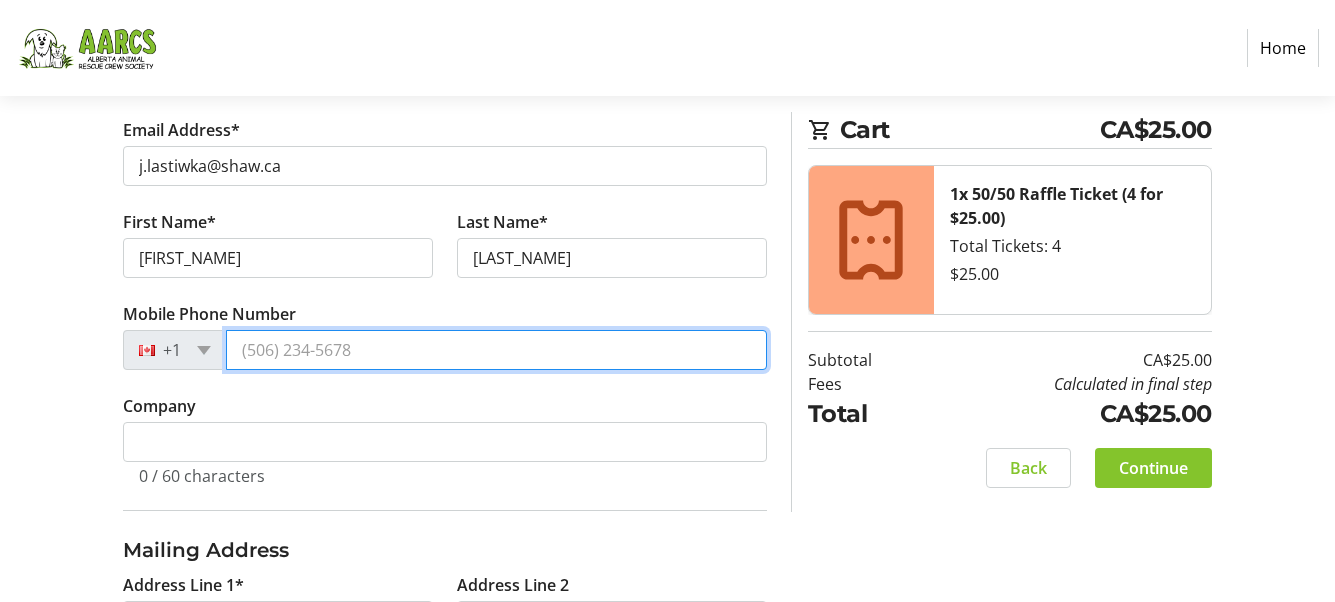 click on "Mobile Phone Number" at bounding box center [496, 350] 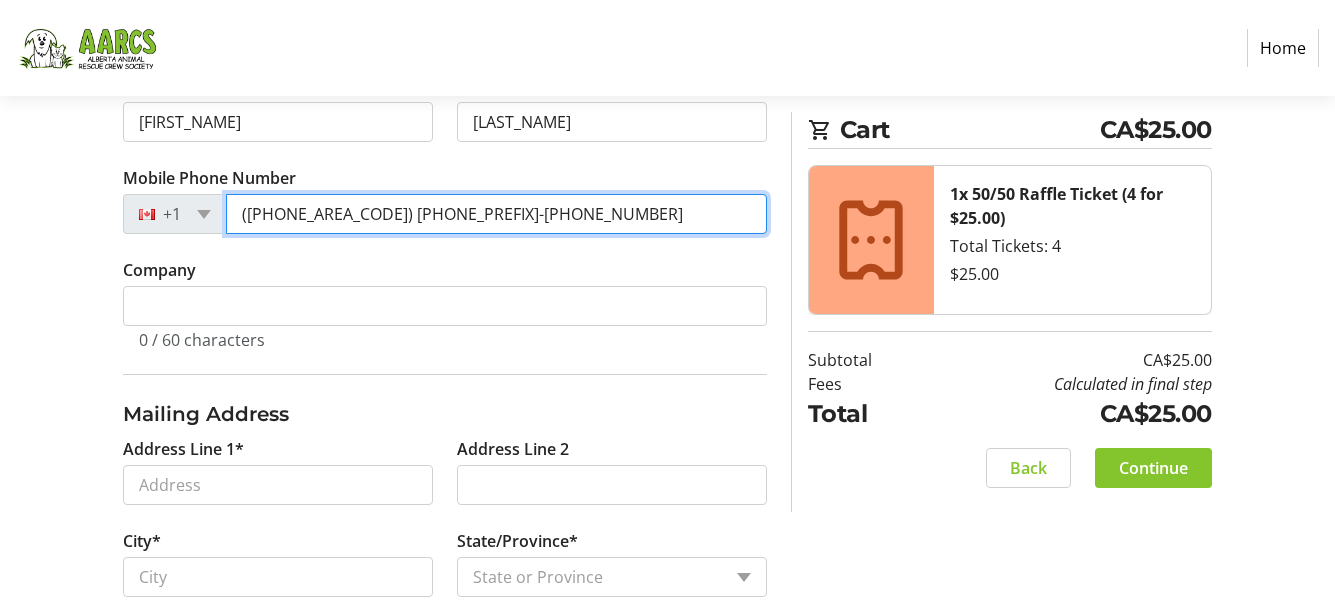scroll, scrollTop: 572, scrollLeft: 0, axis: vertical 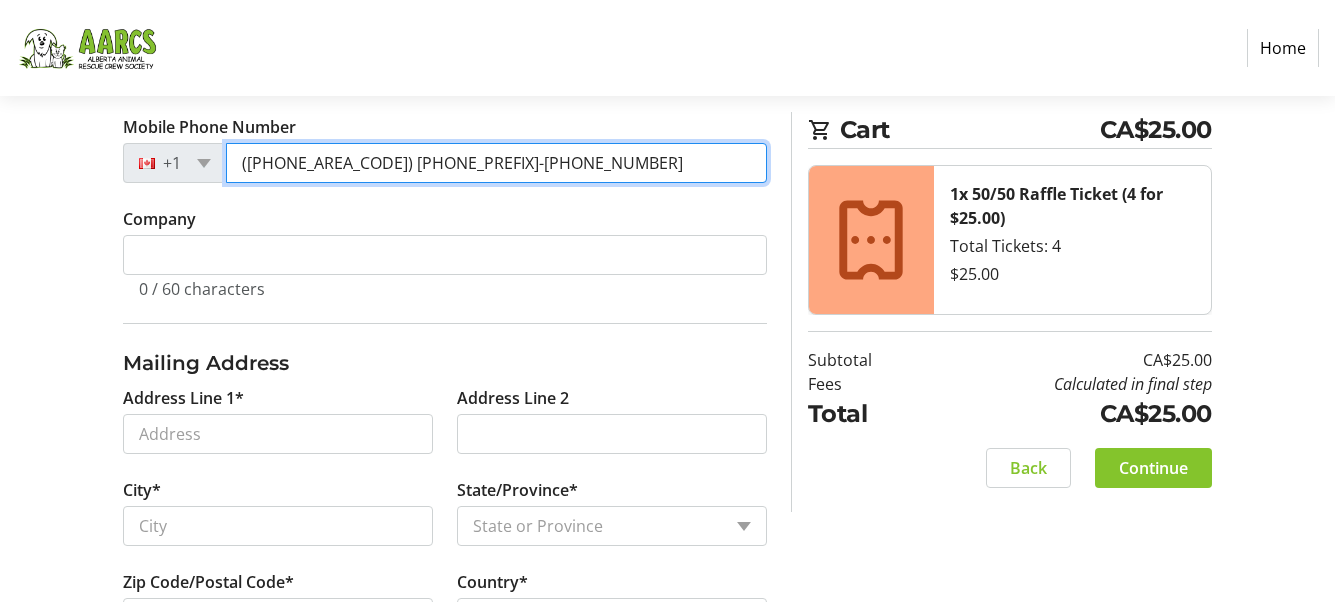 type on "([PHONE_AREA_CODE]) [PHONE_PREFIX]-[PHONE_NUMBER]" 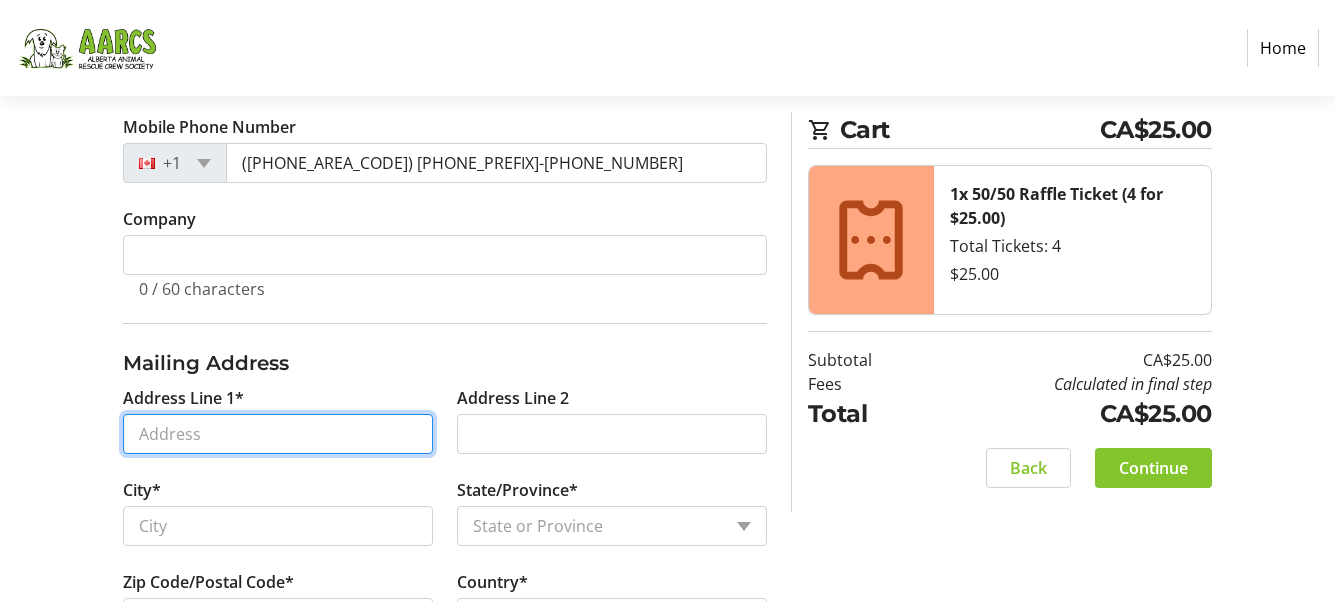click on "Address Line 1*" at bounding box center [278, 434] 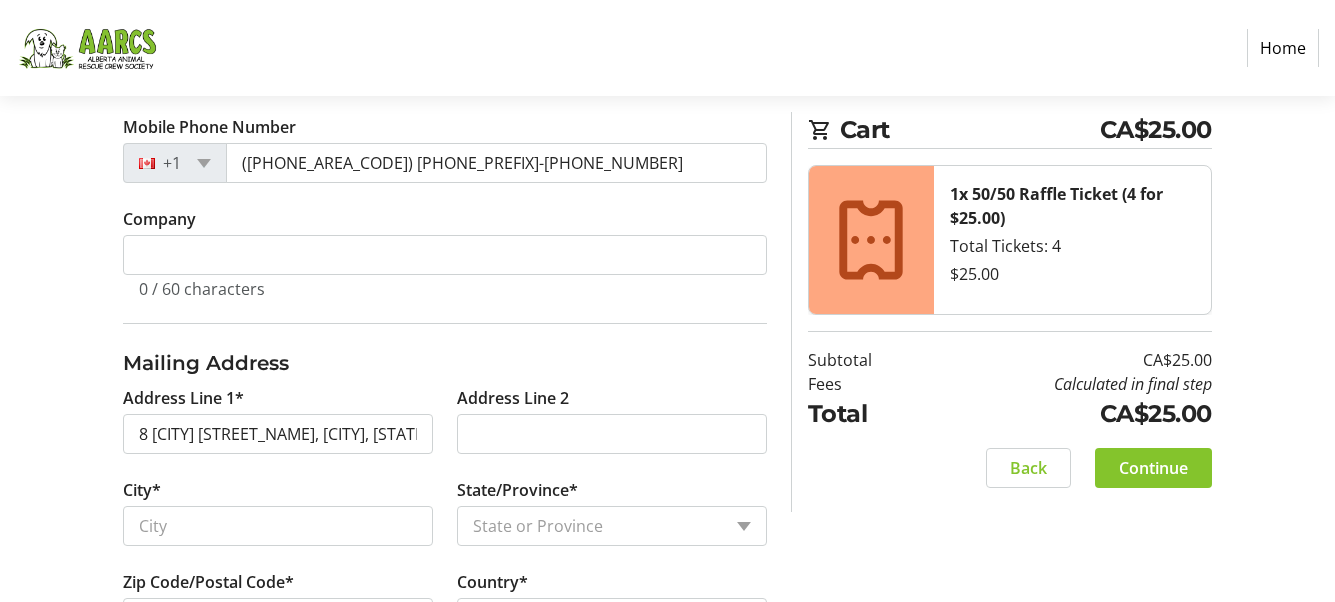 type on "8 [CITY] [STREET_NAME] SE" 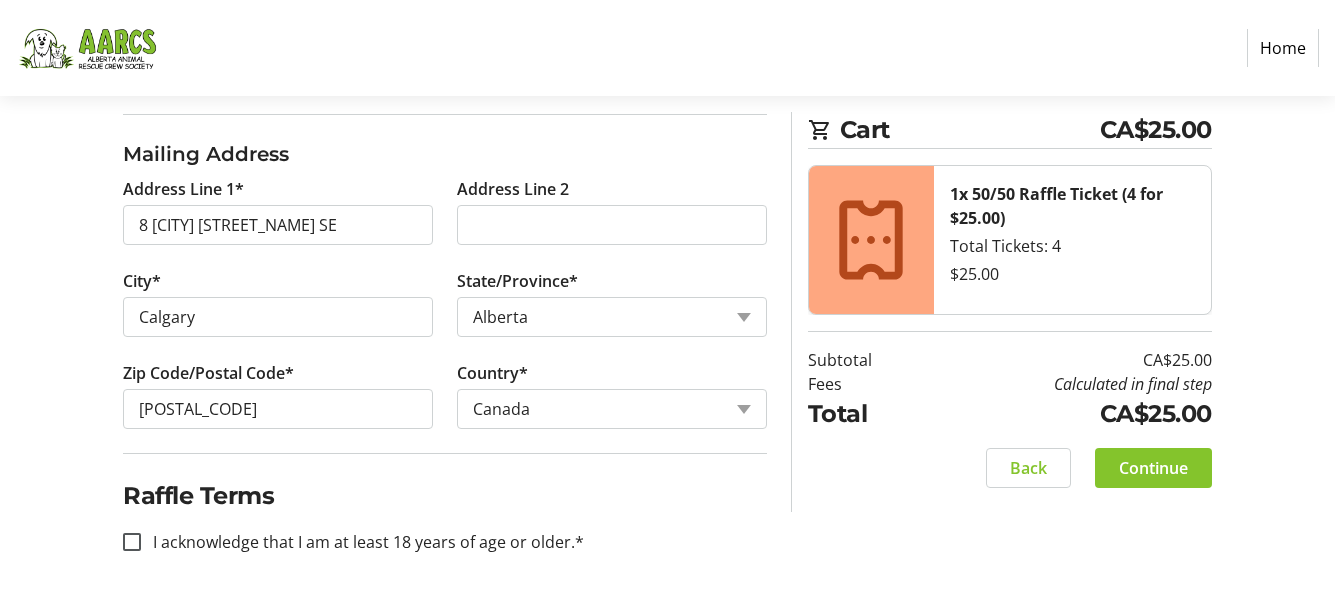 scroll, scrollTop: 797, scrollLeft: 0, axis: vertical 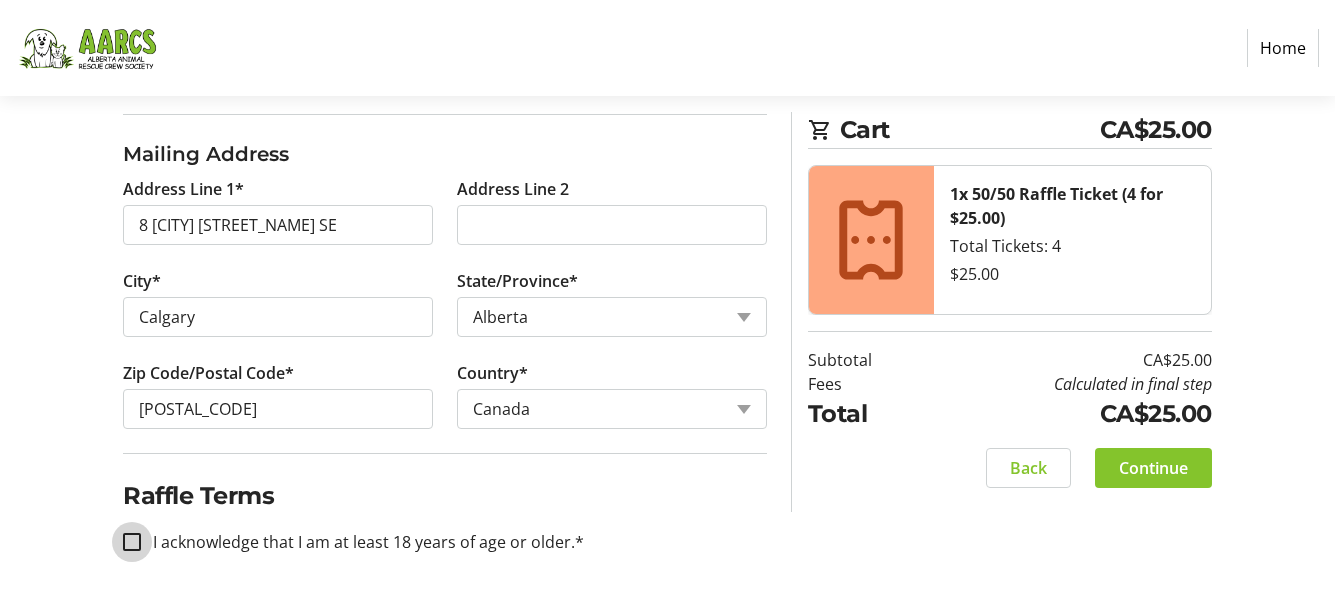click on "I acknowledge that I am at least 18 years of age or older.*" at bounding box center (132, 542) 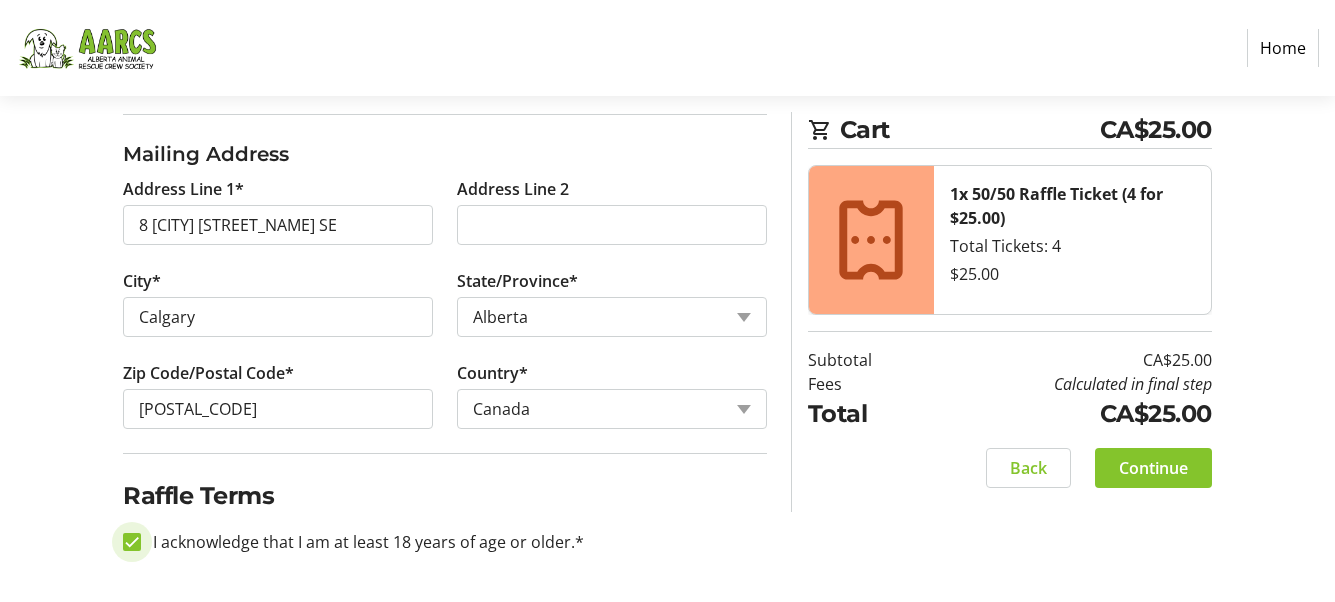 checkbox on "true" 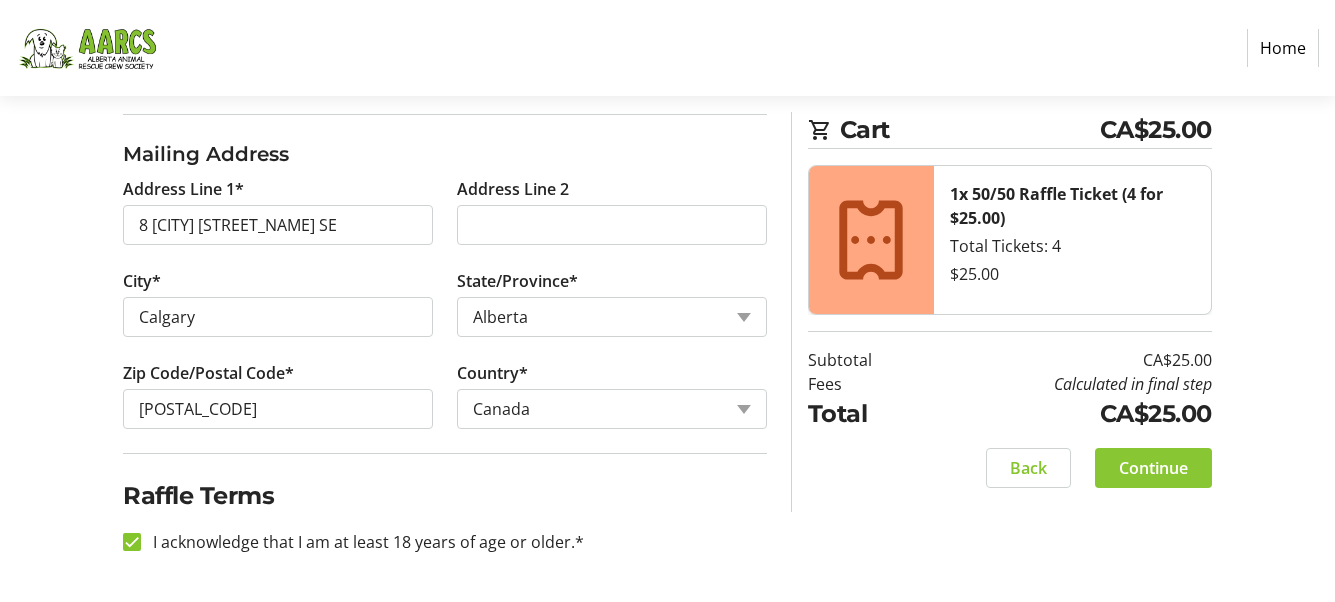 click on "Continue" 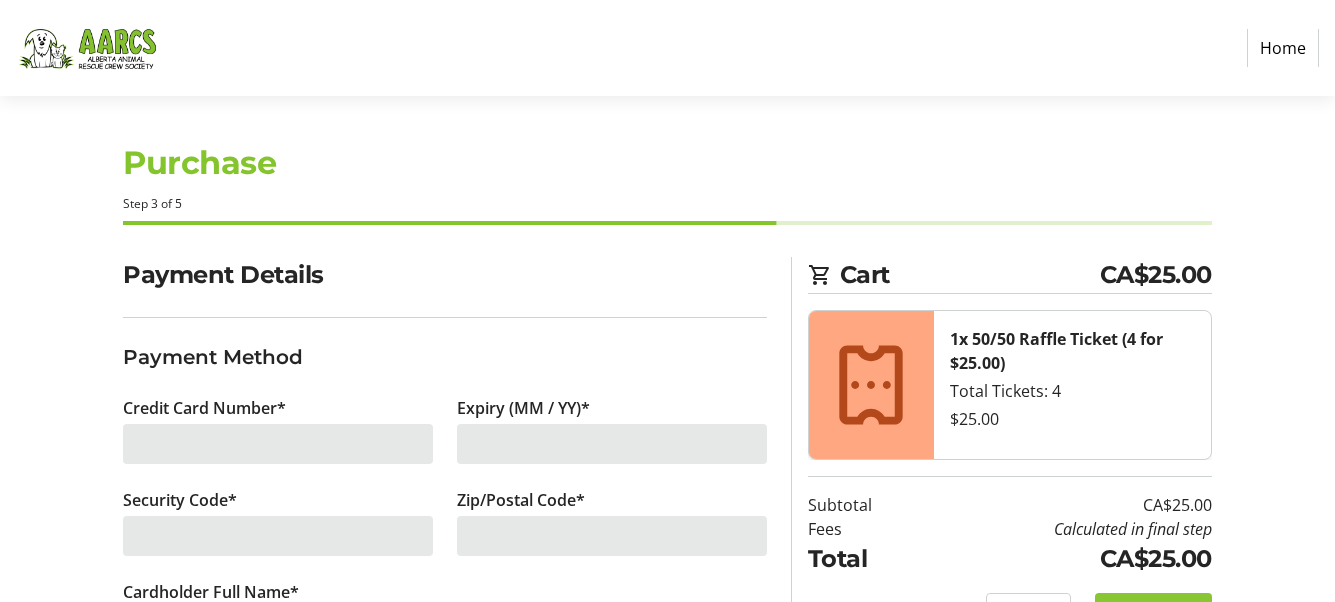 scroll, scrollTop: 0, scrollLeft: 0, axis: both 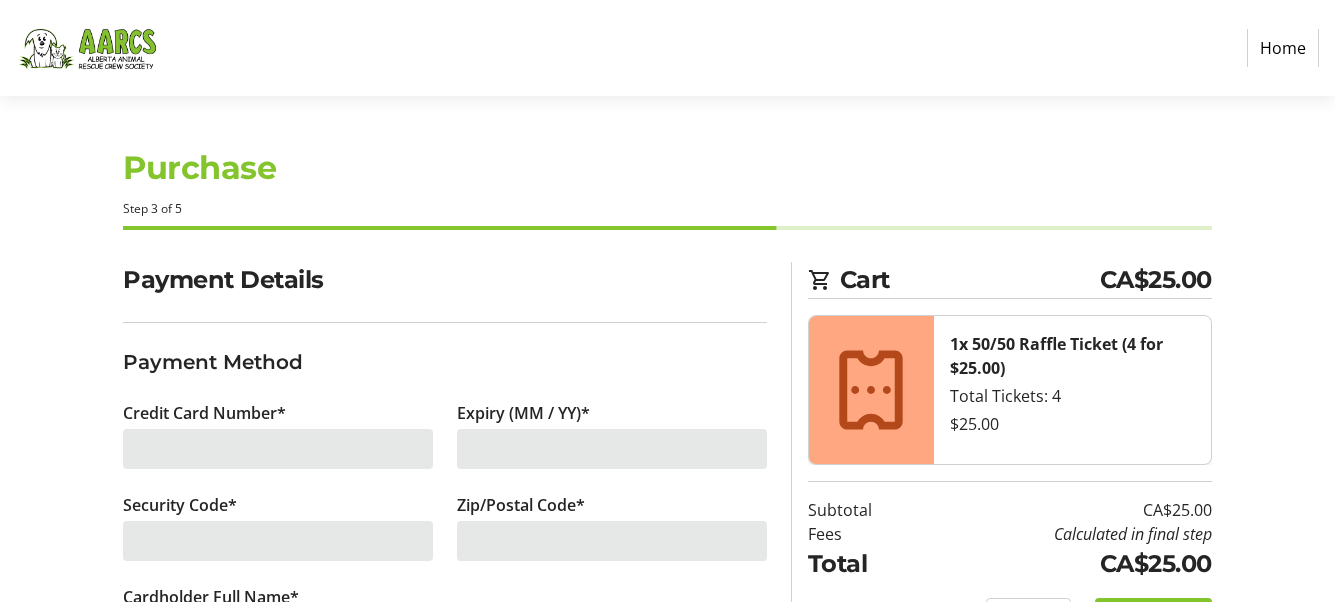 click 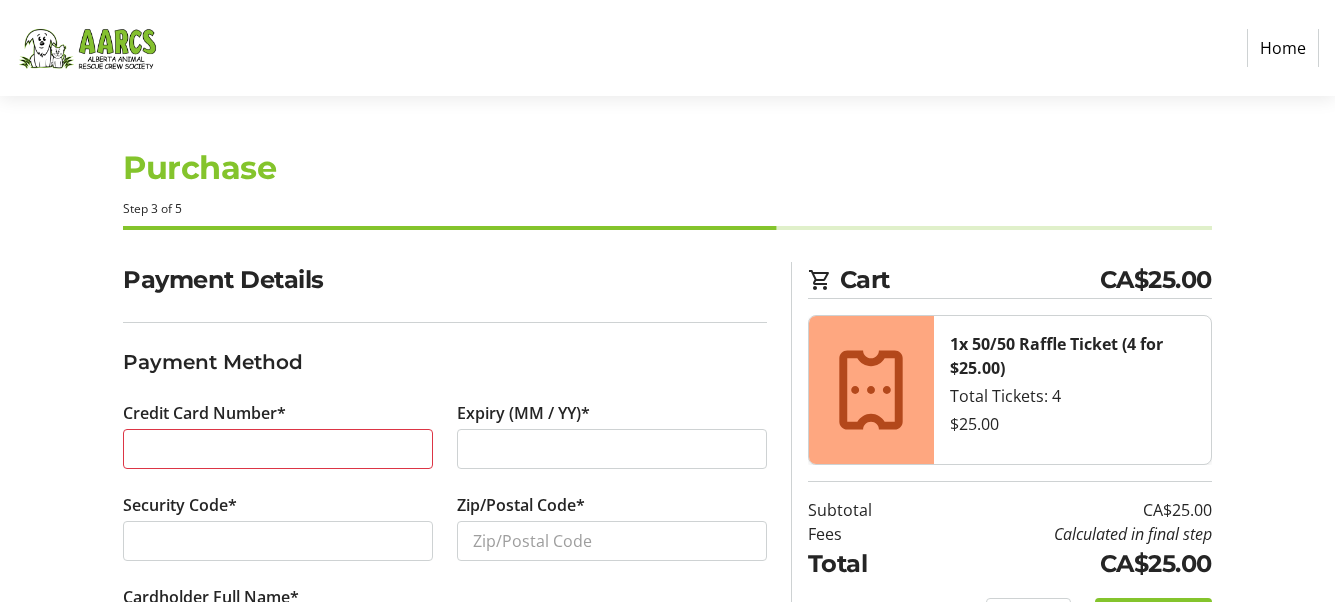 click on "Security Code*" 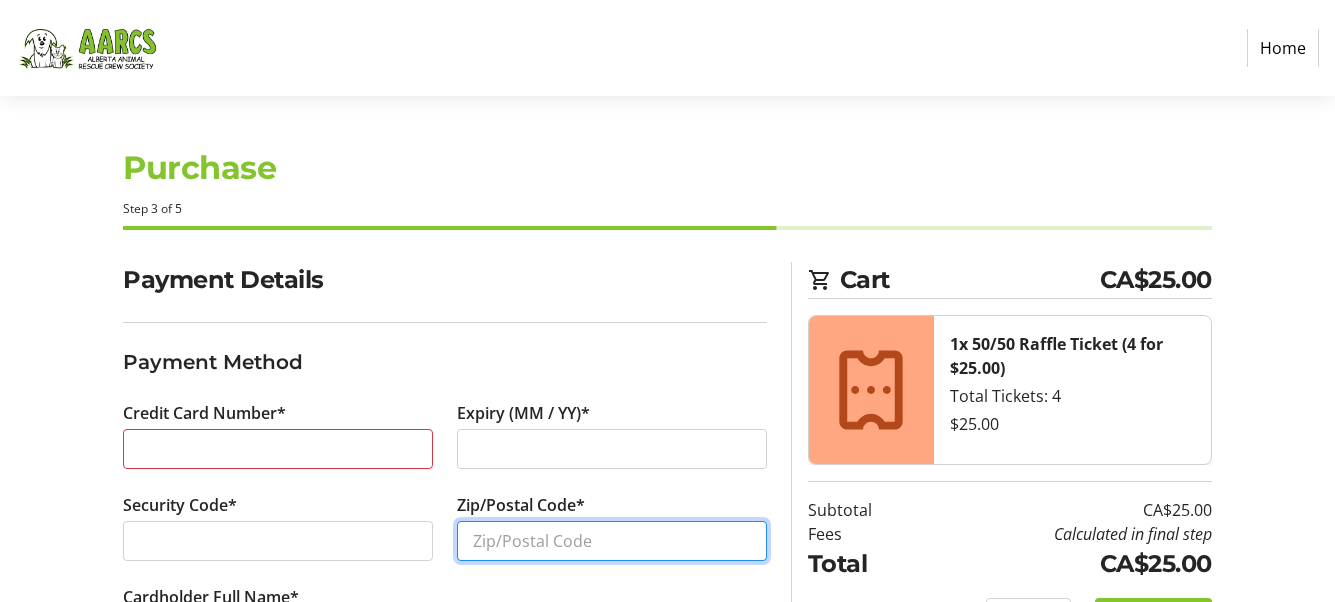 click on "Zip/Postal Code*" at bounding box center (612, 541) 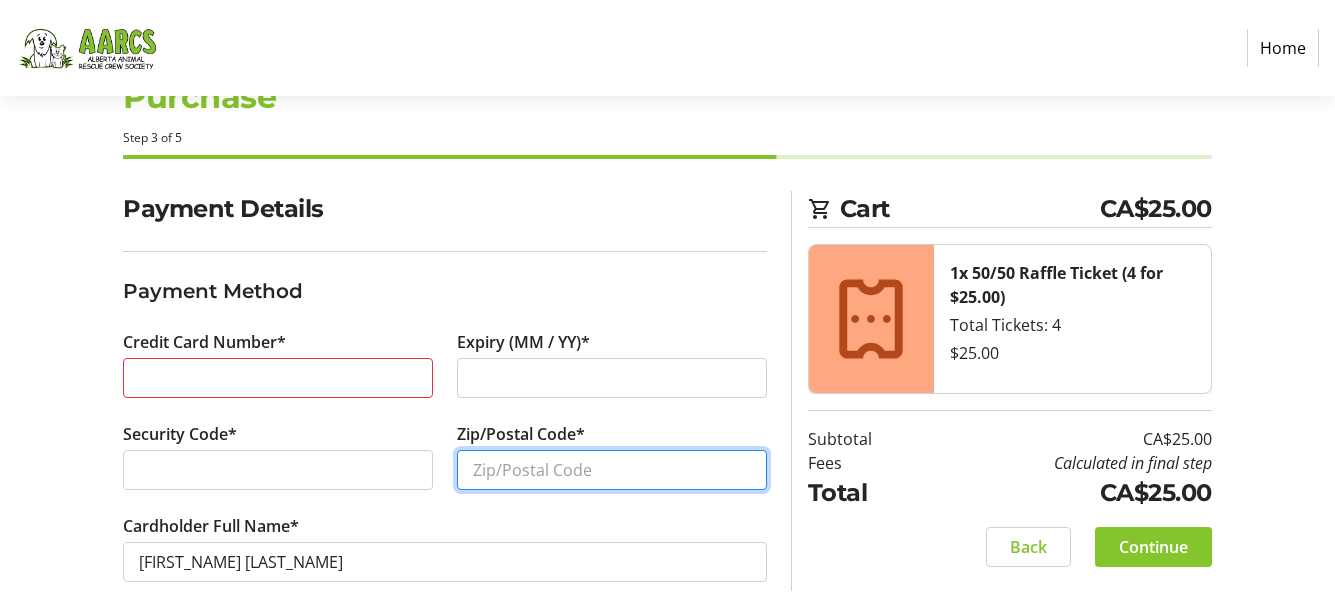 scroll, scrollTop: 99, scrollLeft: 0, axis: vertical 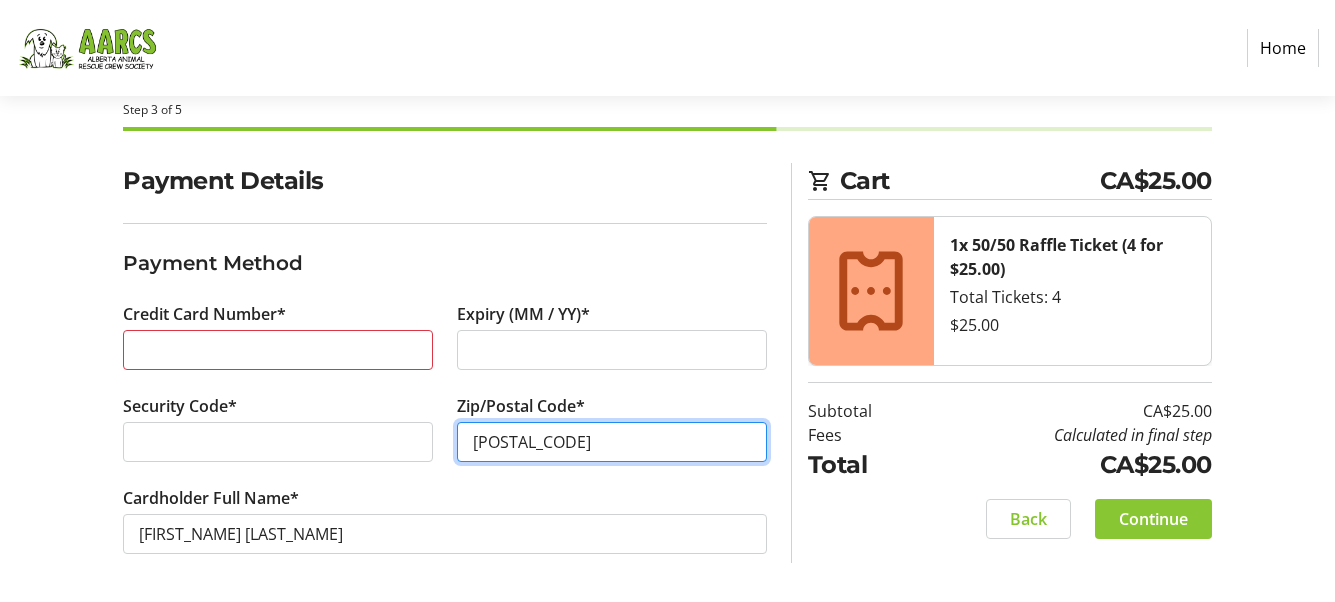 type on "[POSTAL_CODE]" 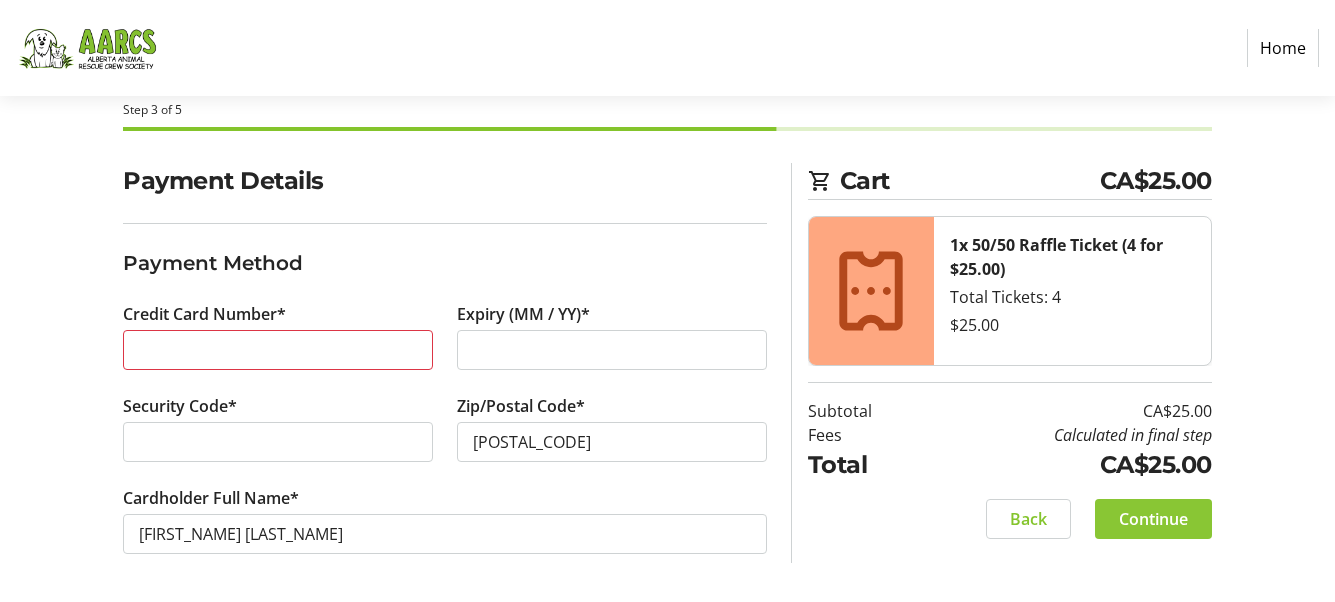 click on "Continue" 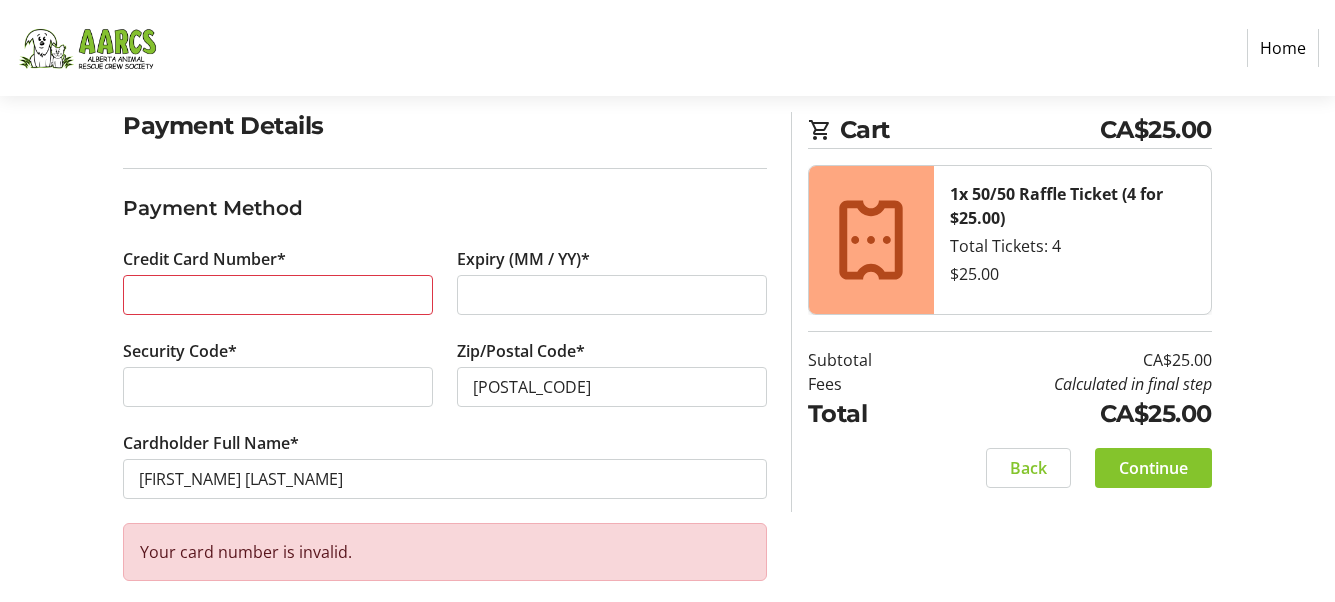 scroll, scrollTop: 173, scrollLeft: 0, axis: vertical 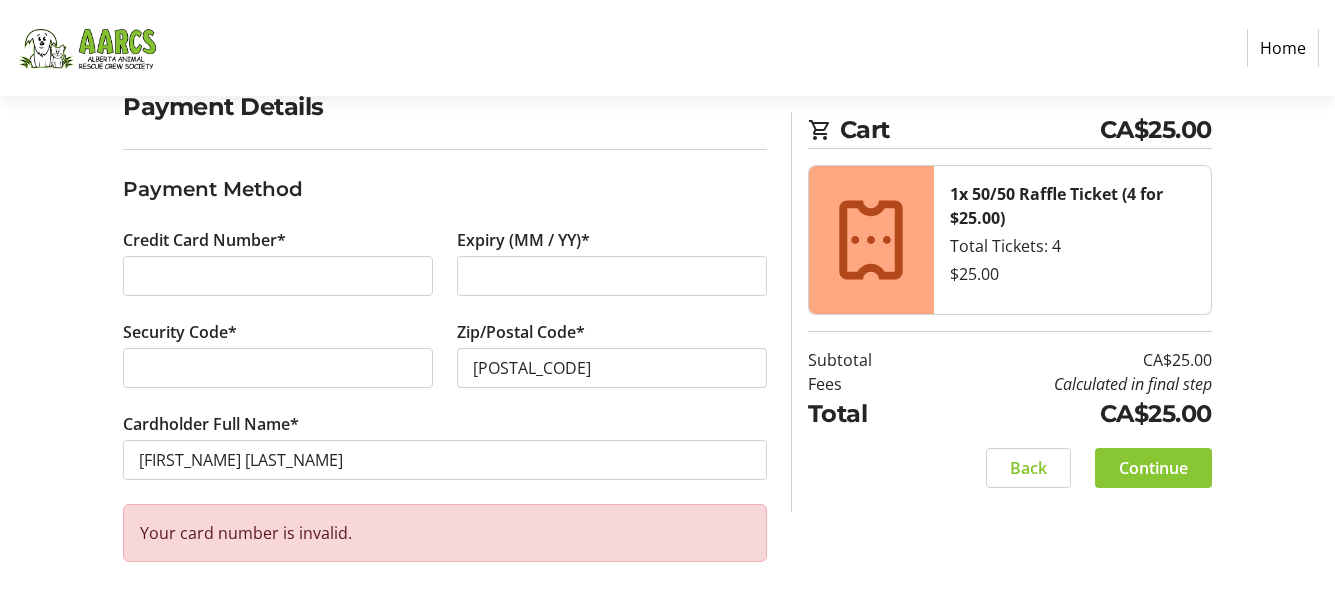 click on "Continue" 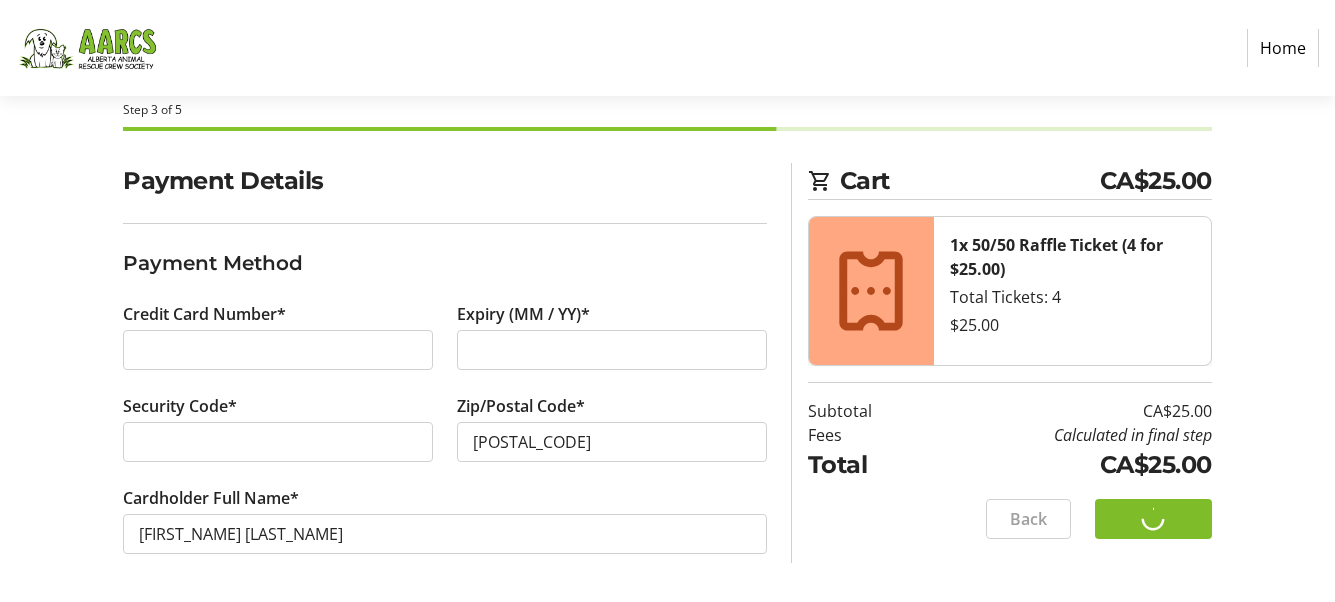 scroll, scrollTop: 99, scrollLeft: 0, axis: vertical 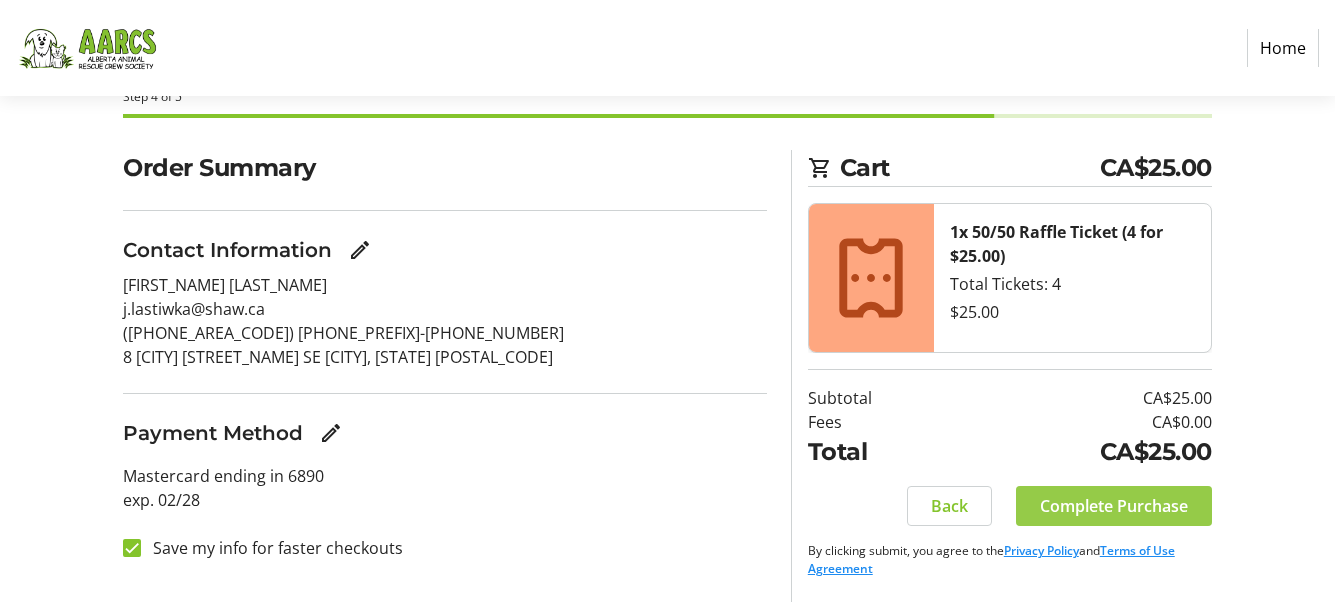 click on "Complete Purchase" 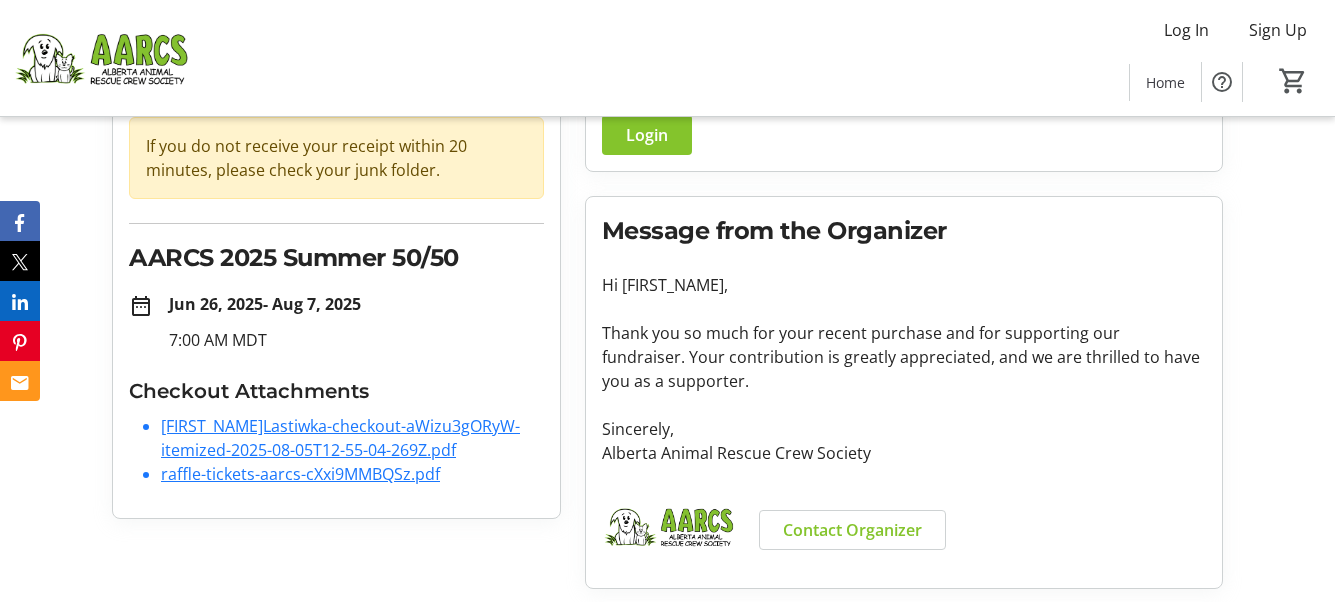 scroll, scrollTop: 195, scrollLeft: 0, axis: vertical 